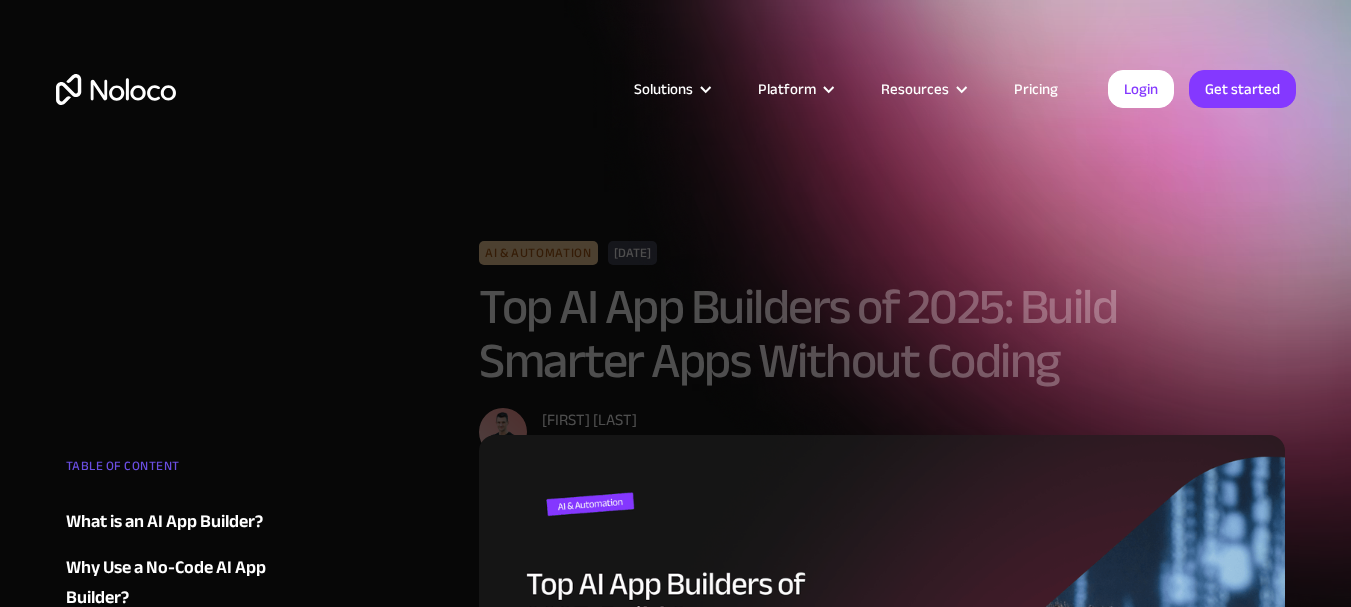 scroll, scrollTop: 0, scrollLeft: 0, axis: both 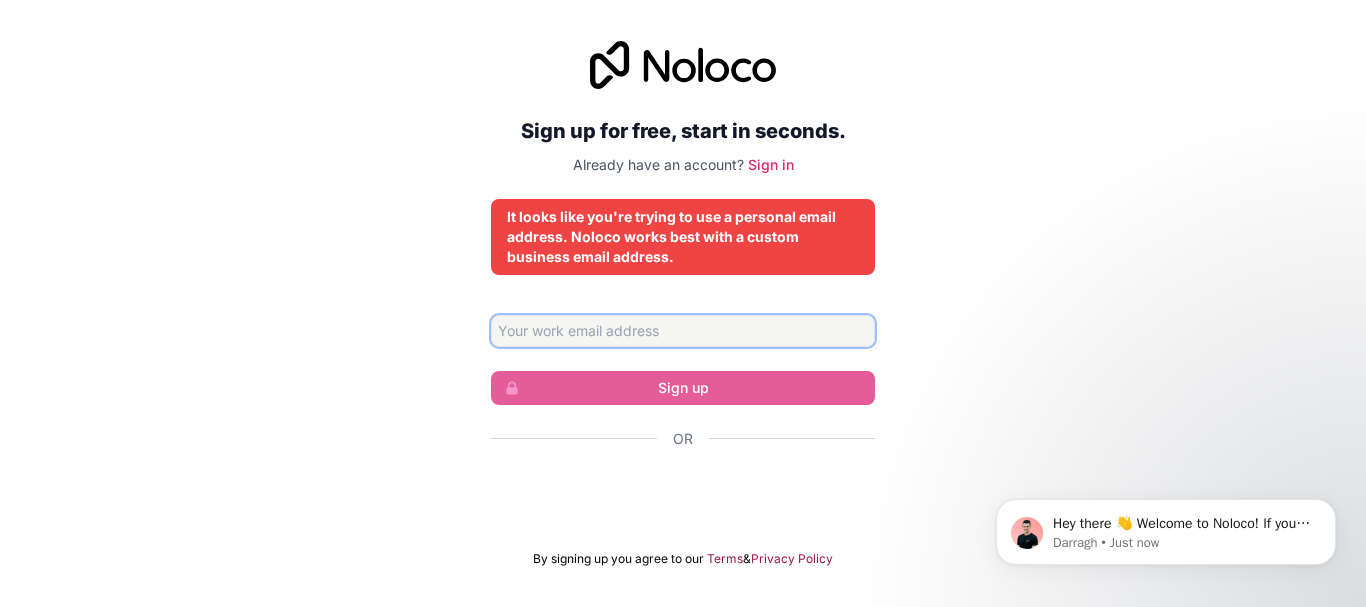 click at bounding box center (683, 331) 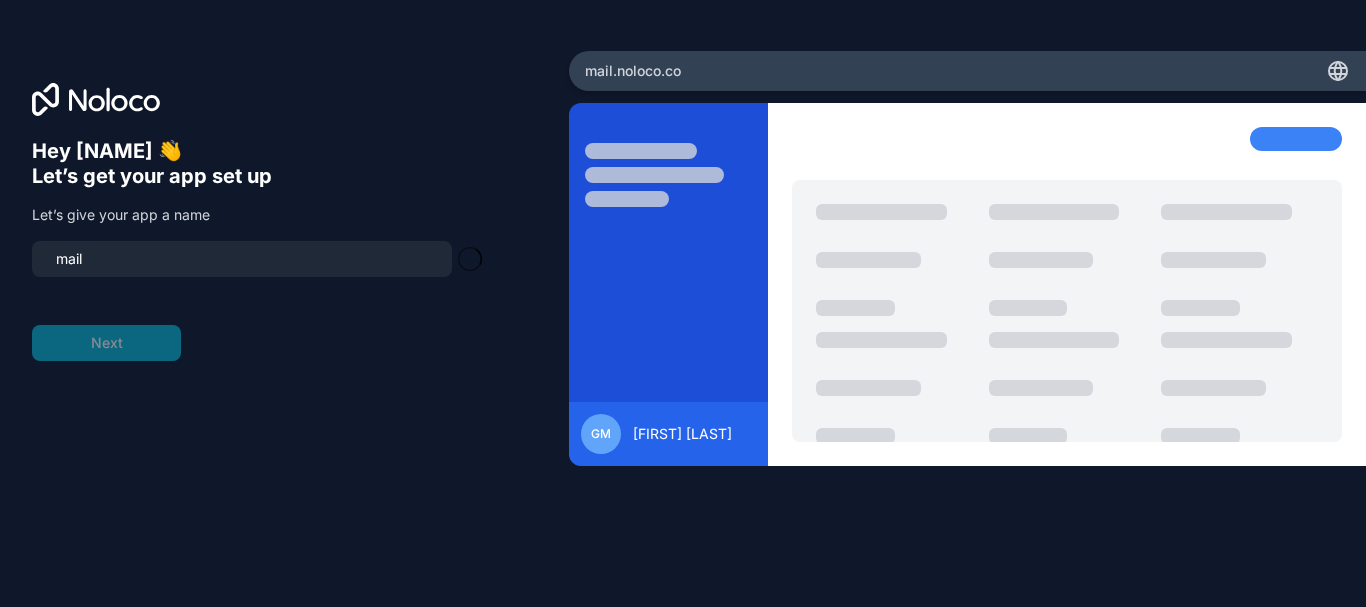 type on "mail-app" 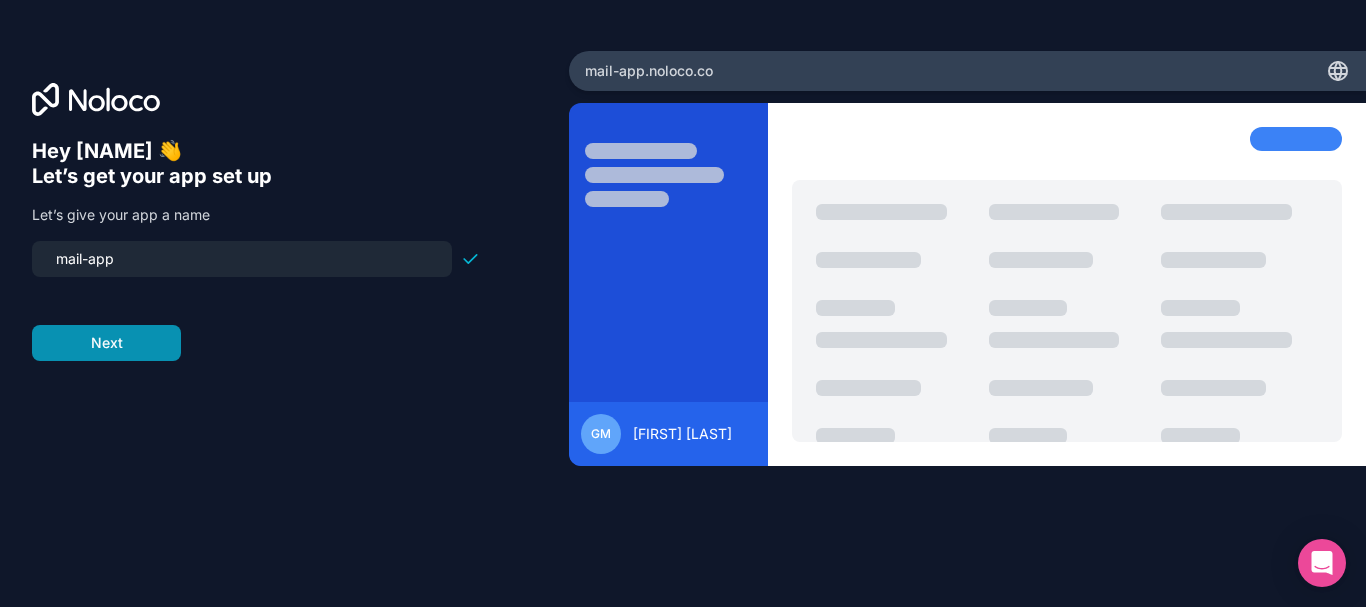 click on "Next" at bounding box center [106, 343] 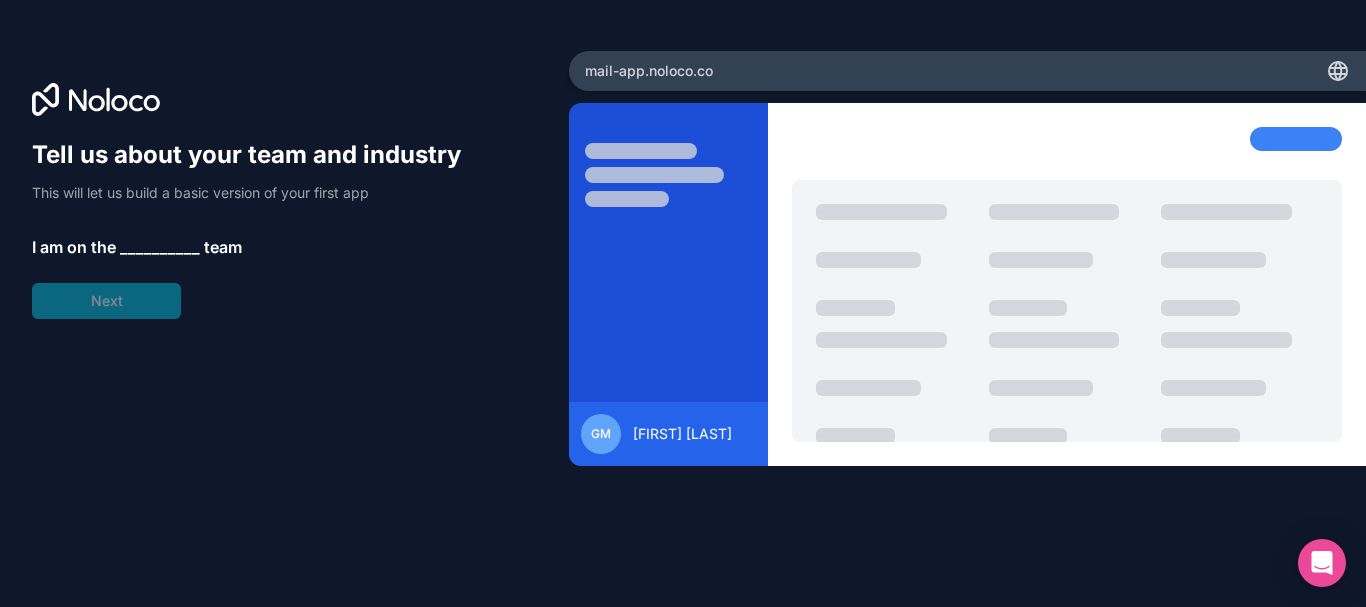 click at bounding box center [668, 175] 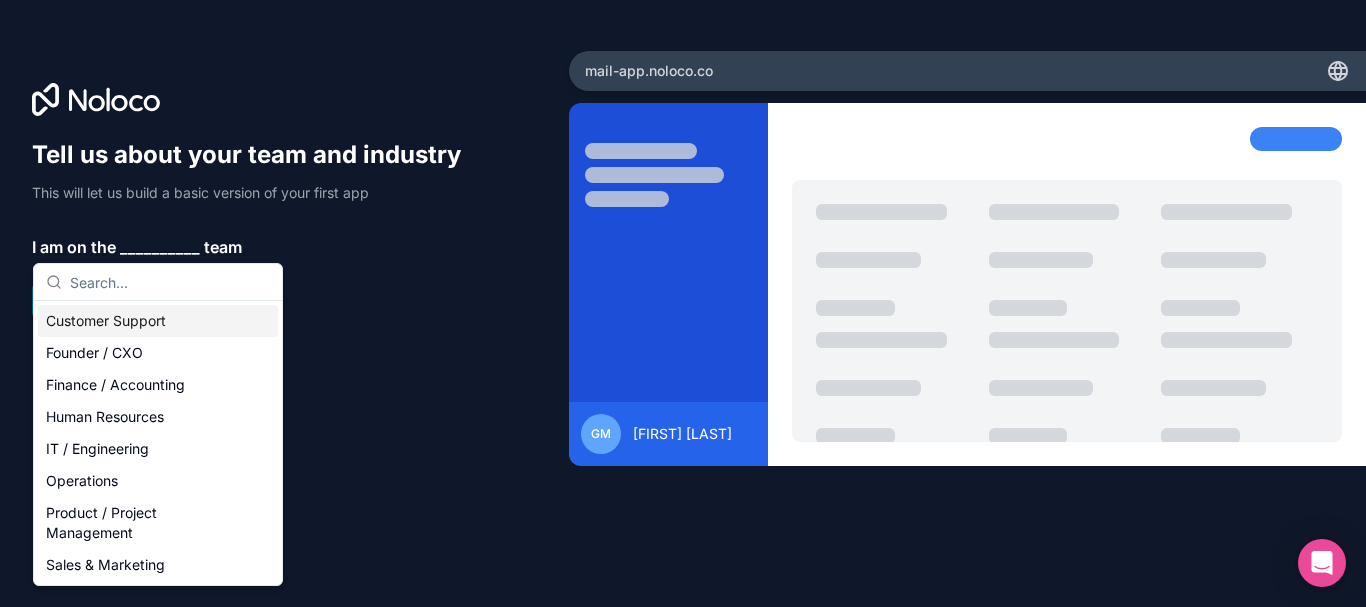 type on "n" 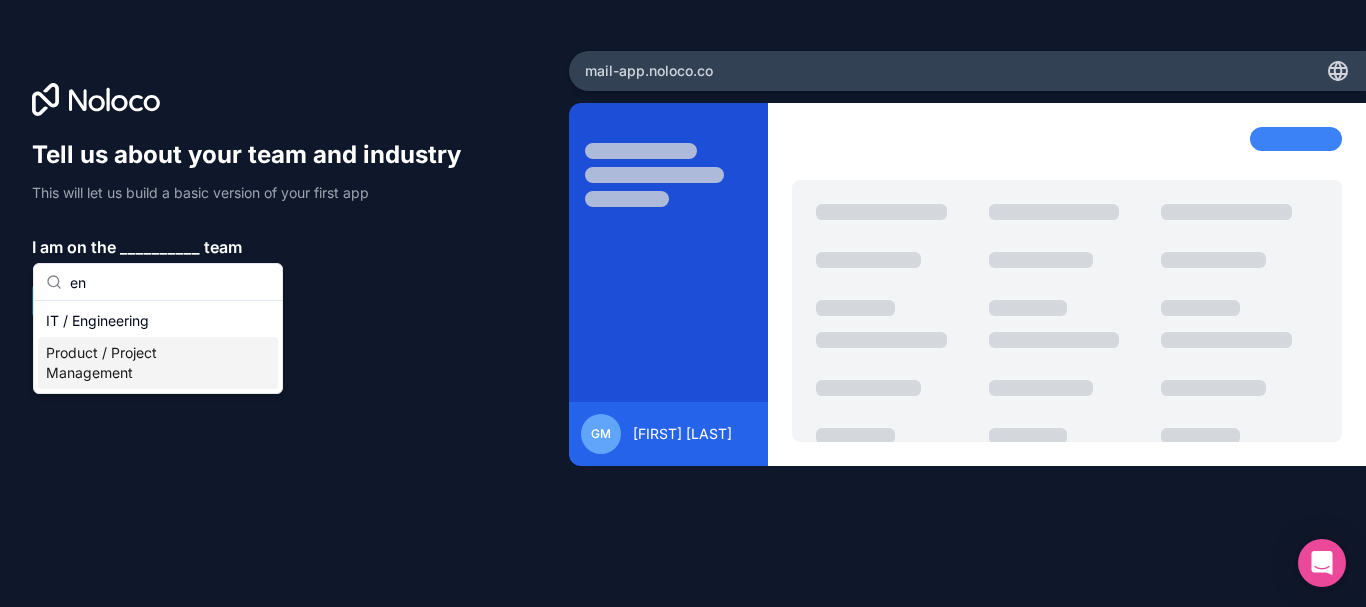 type on "en" 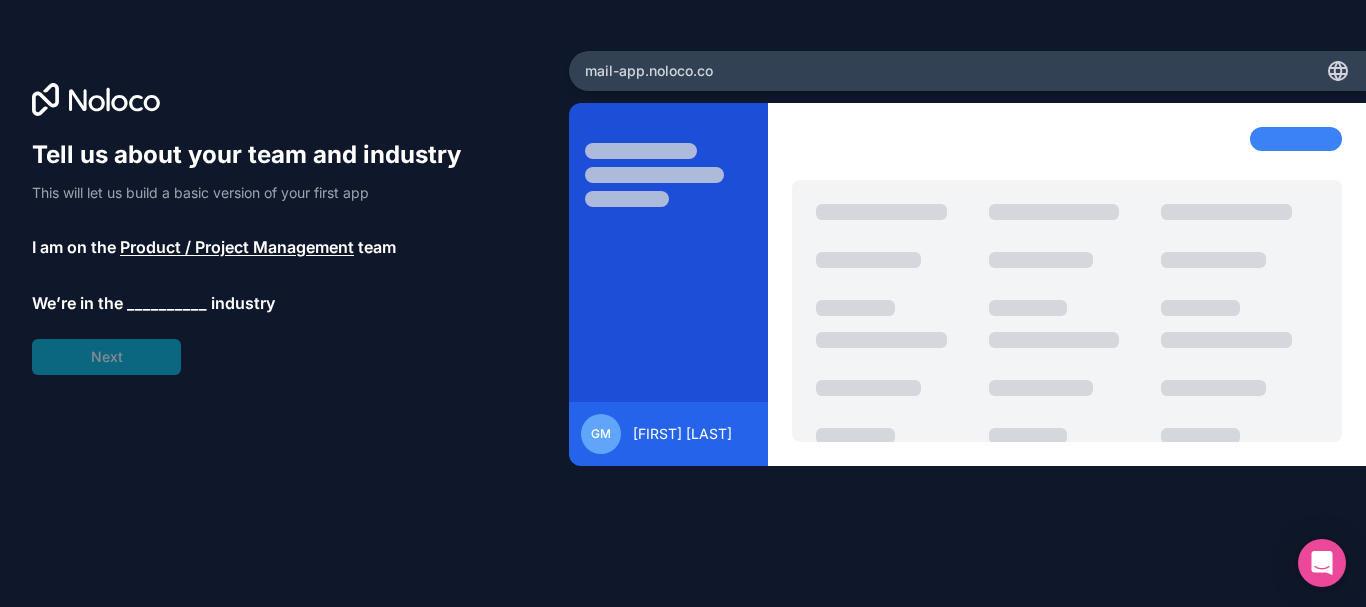 click on "__________" at bounding box center [167, 303] 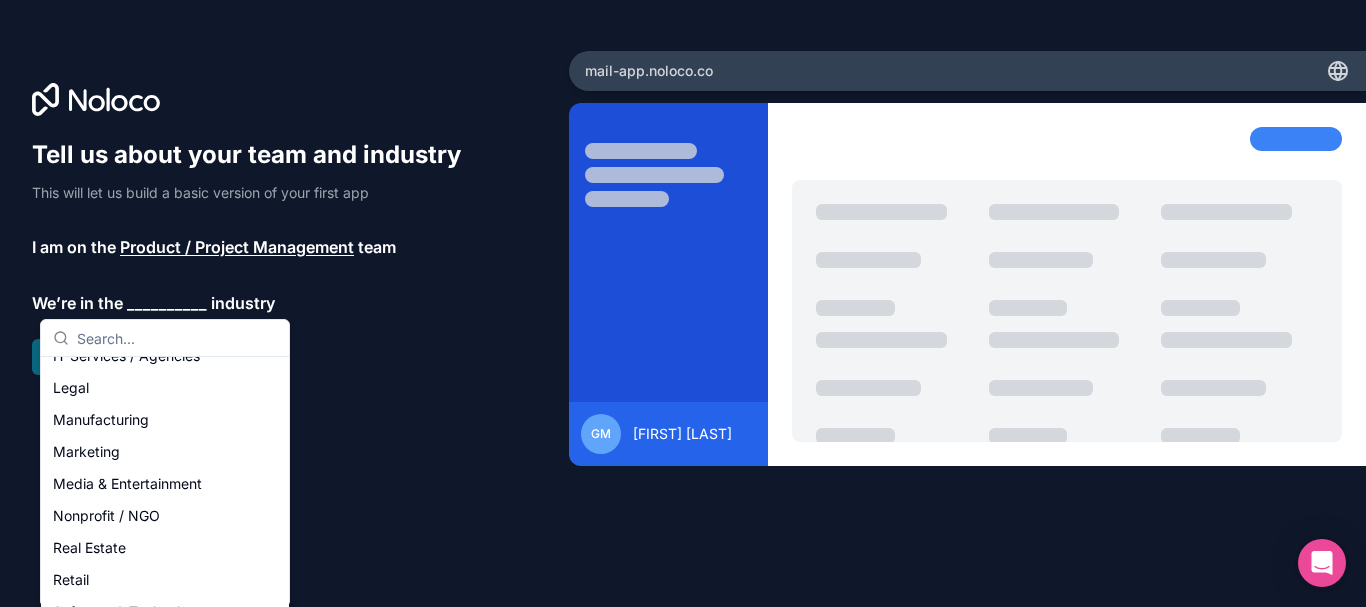 scroll, scrollTop: 270, scrollLeft: 0, axis: vertical 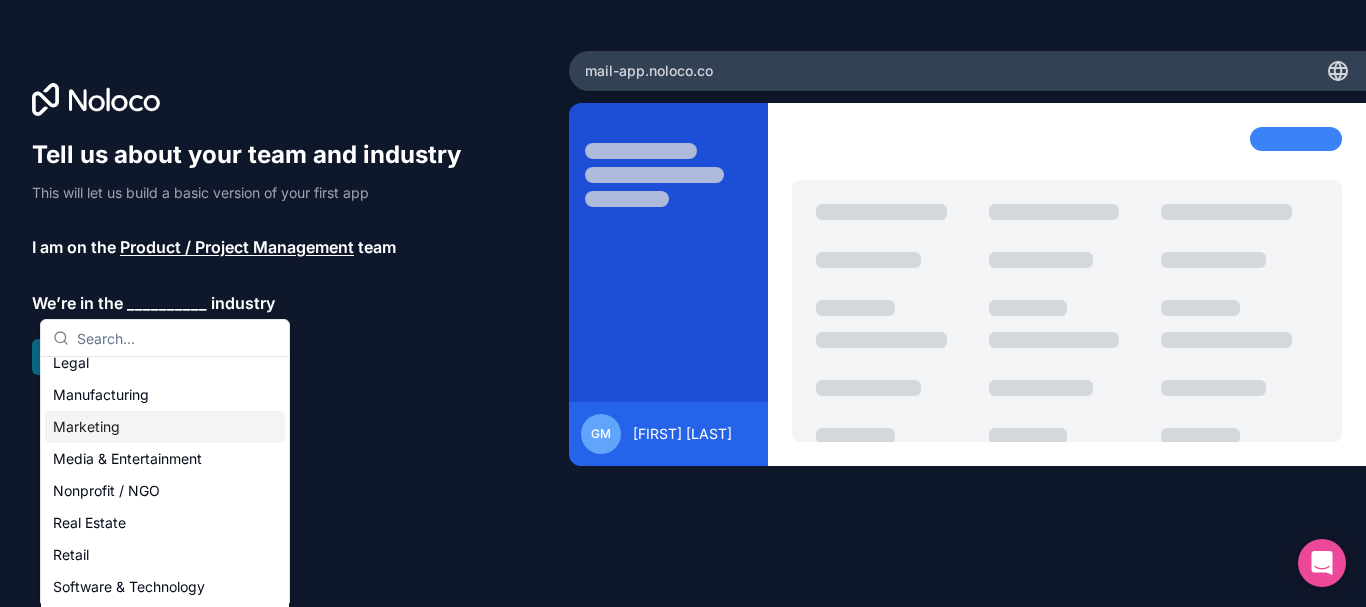 click on "Marketing" at bounding box center (165, 427) 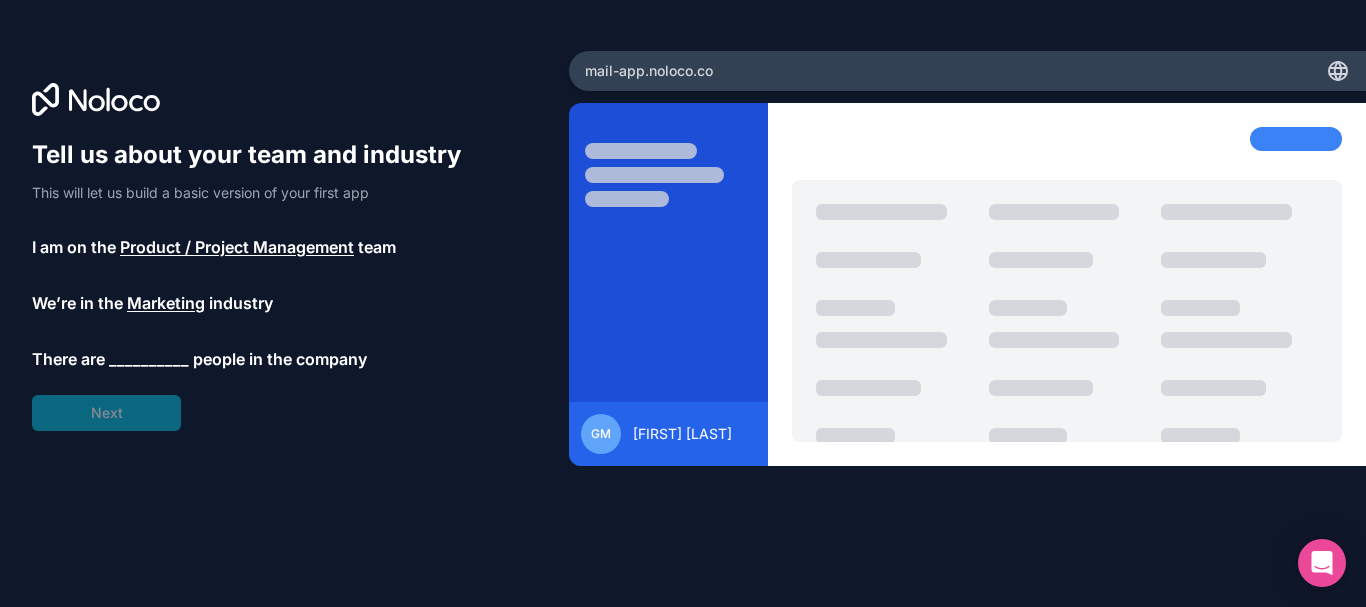 click on "__________" at bounding box center [149, 359] 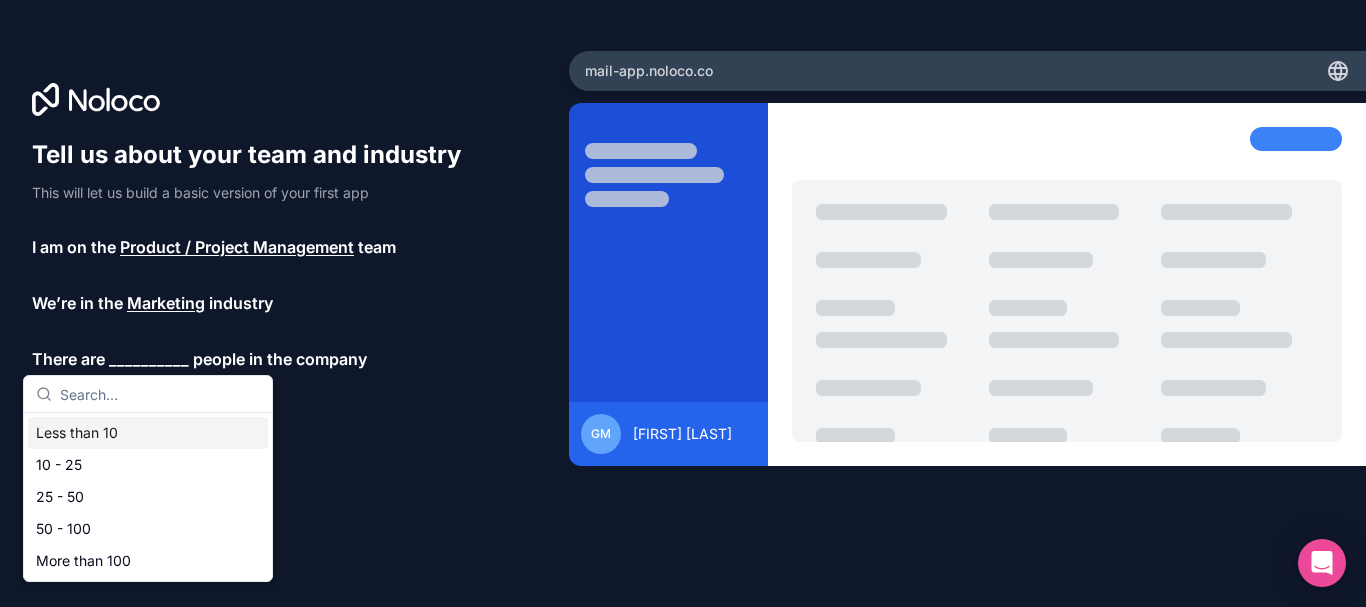 click on "Less than 10" at bounding box center [148, 433] 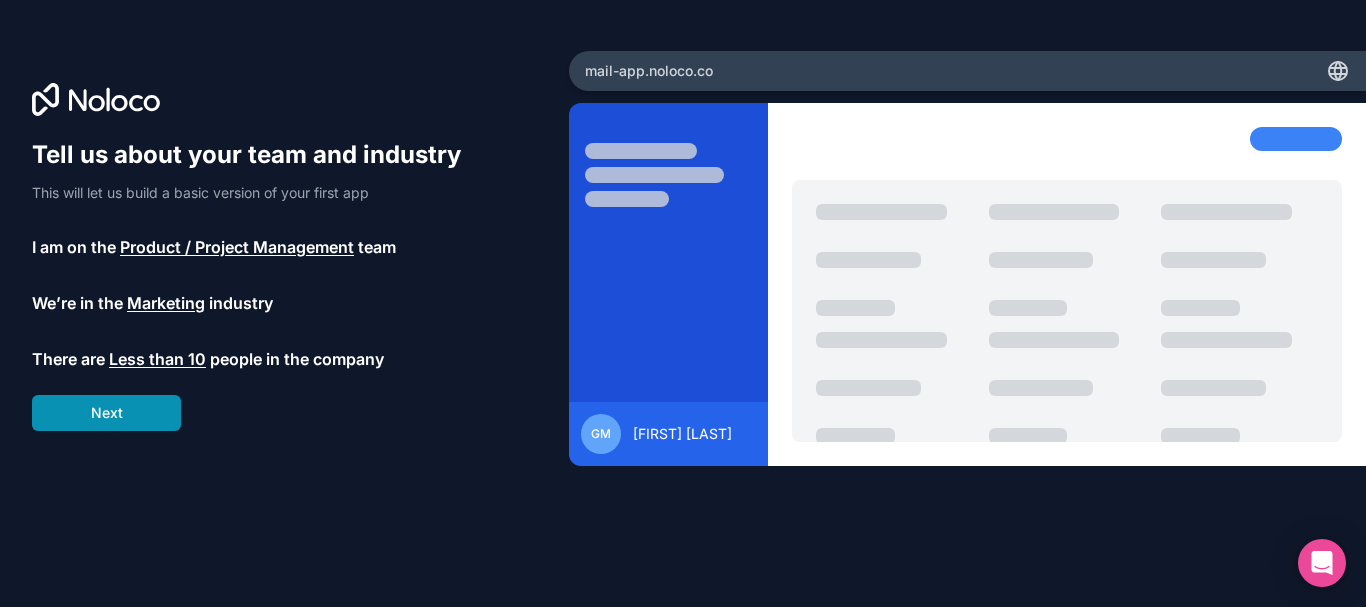 click on "Next" at bounding box center [106, 413] 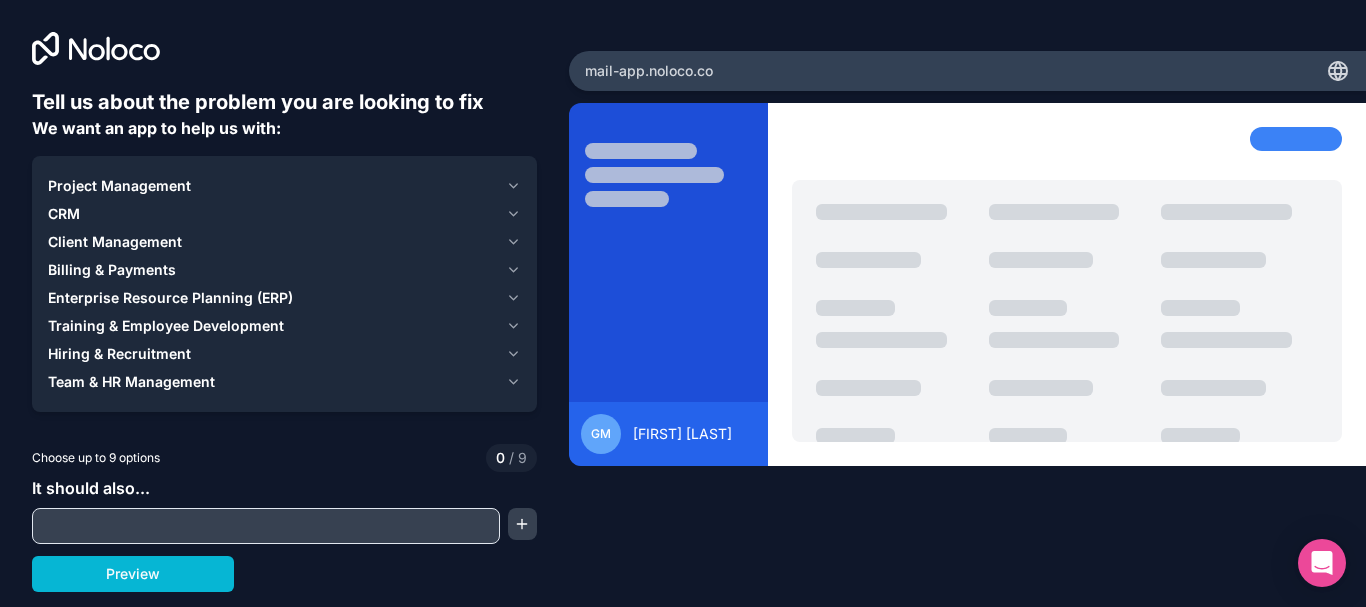 click at bounding box center (266, 526) 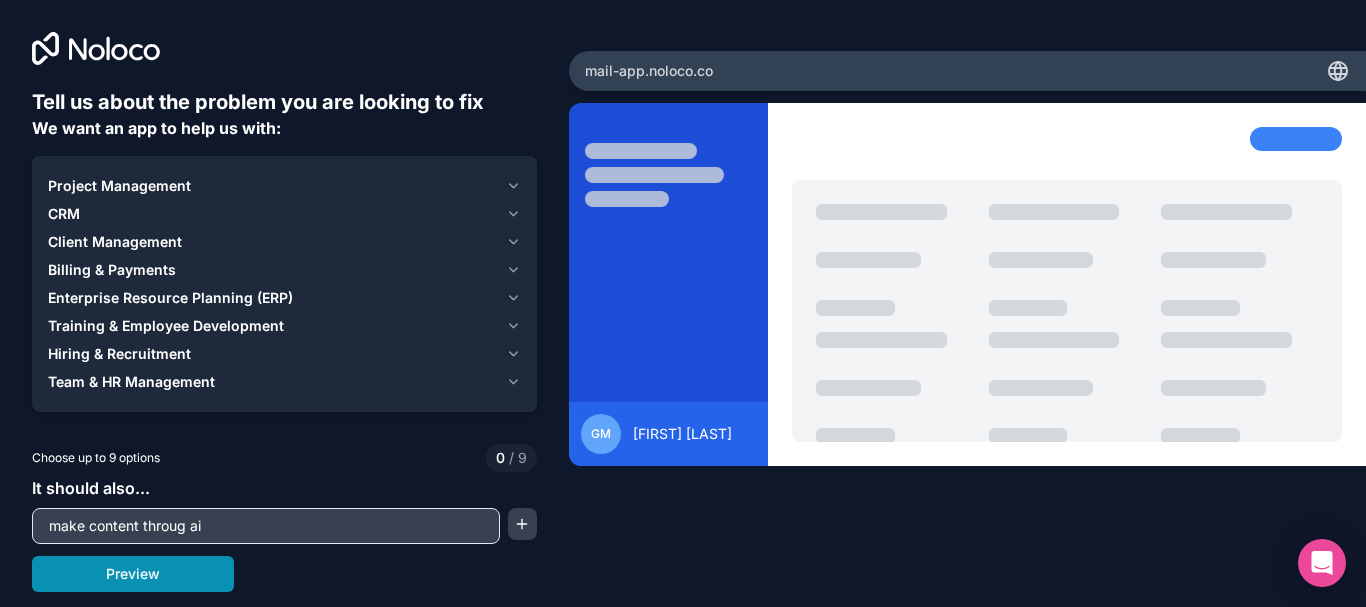 type on "make content throug ai" 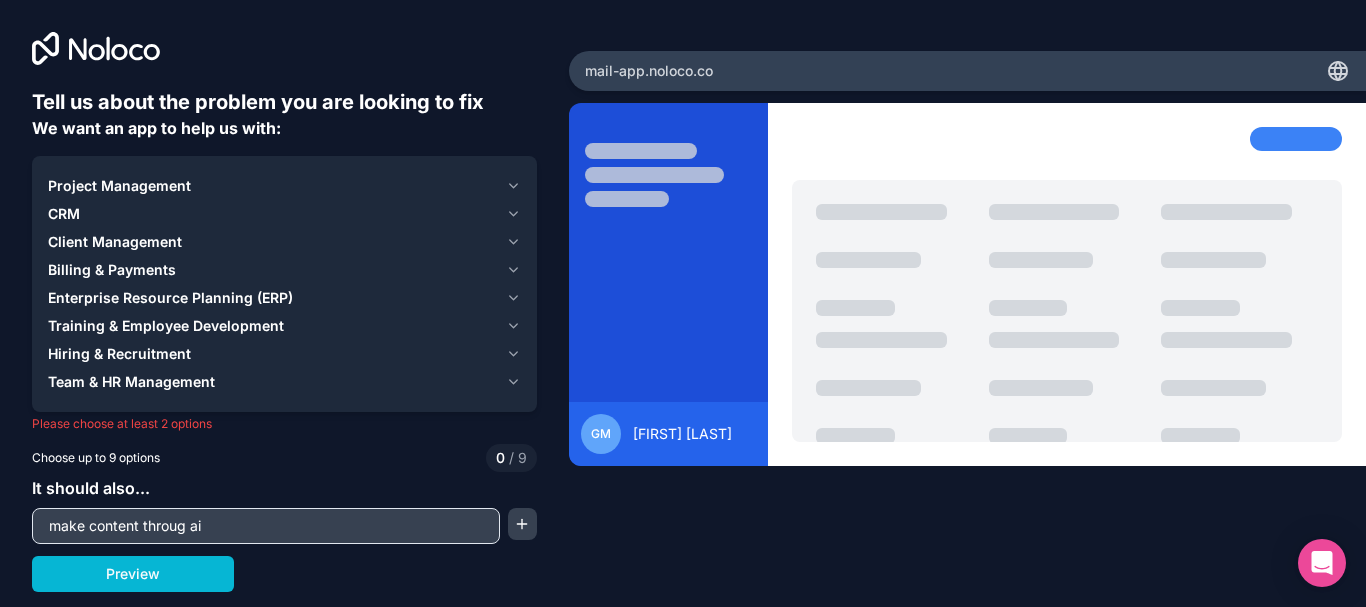 click on "Project Management" at bounding box center [119, 186] 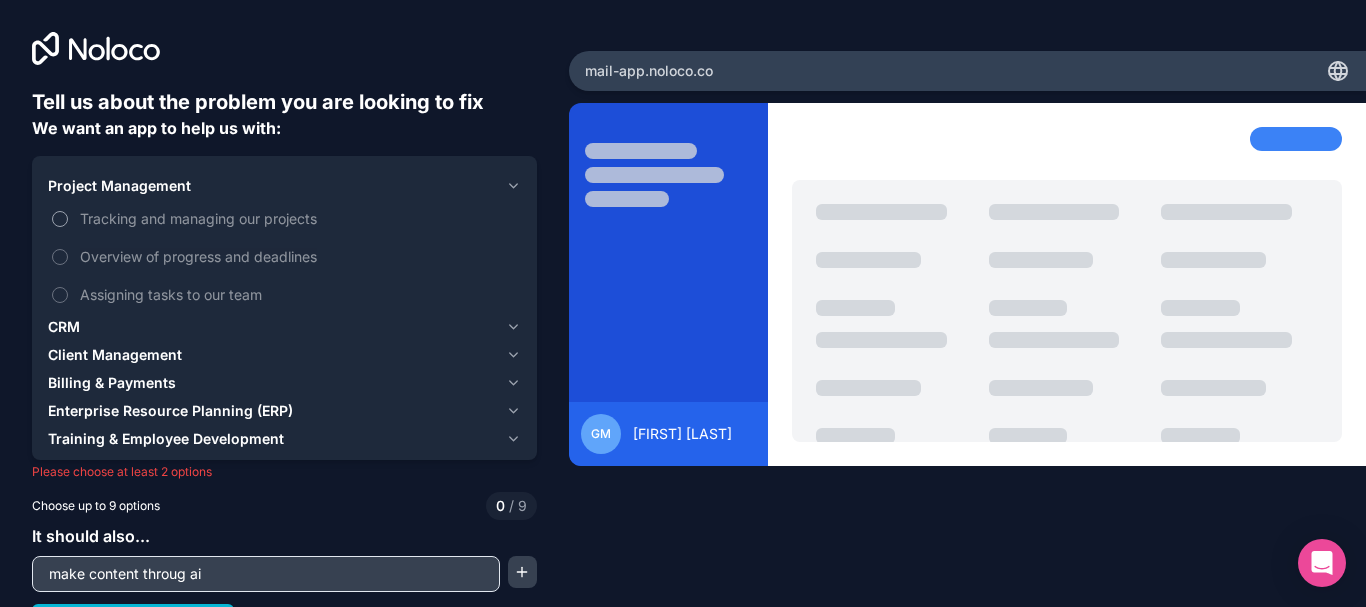 click on "Tracking and managing our projects" at bounding box center (60, 219) 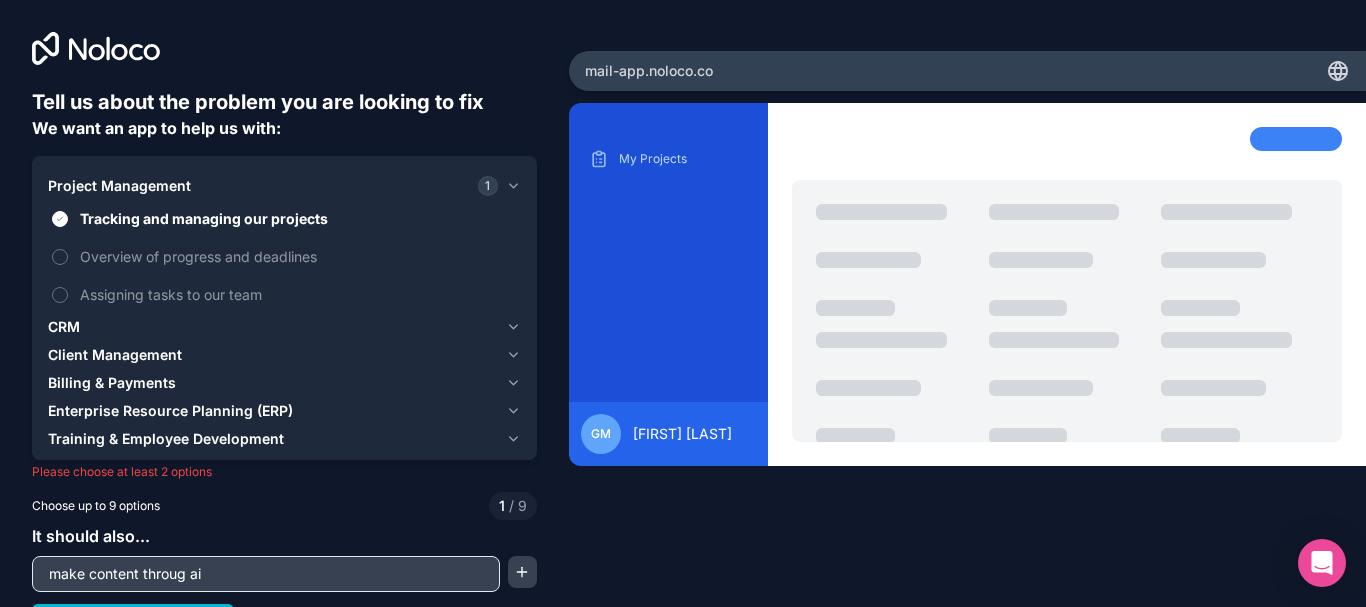 scroll, scrollTop: 33, scrollLeft: 0, axis: vertical 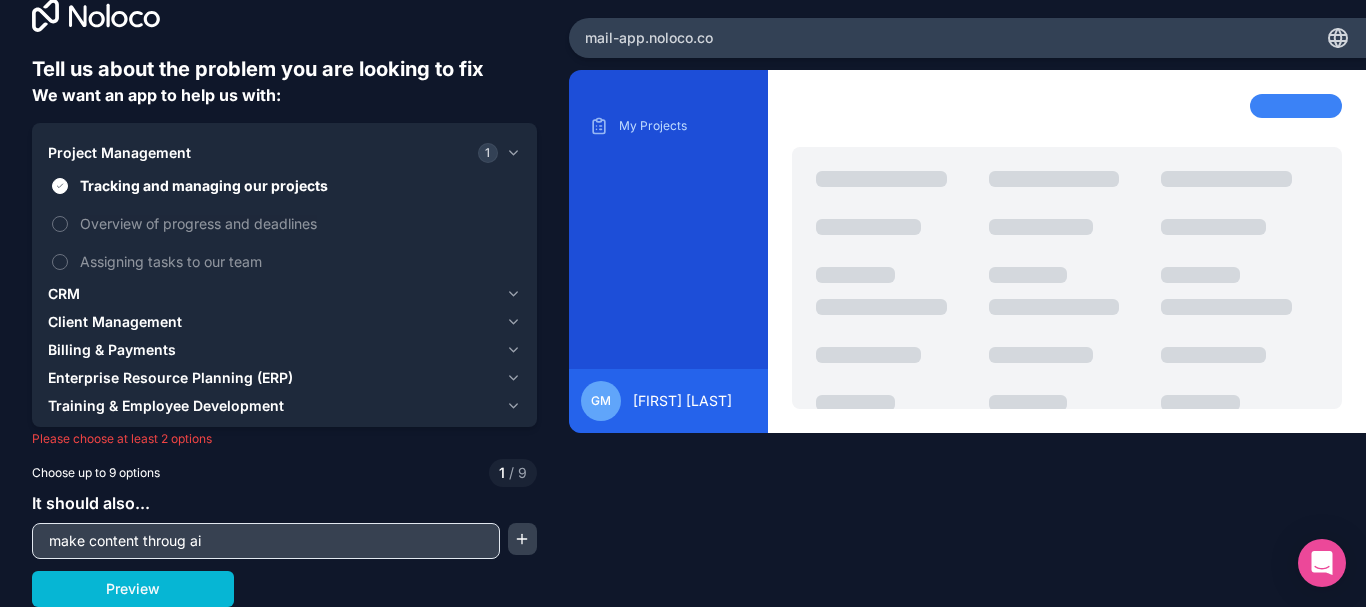 click on "Preview" at bounding box center [284, 589] 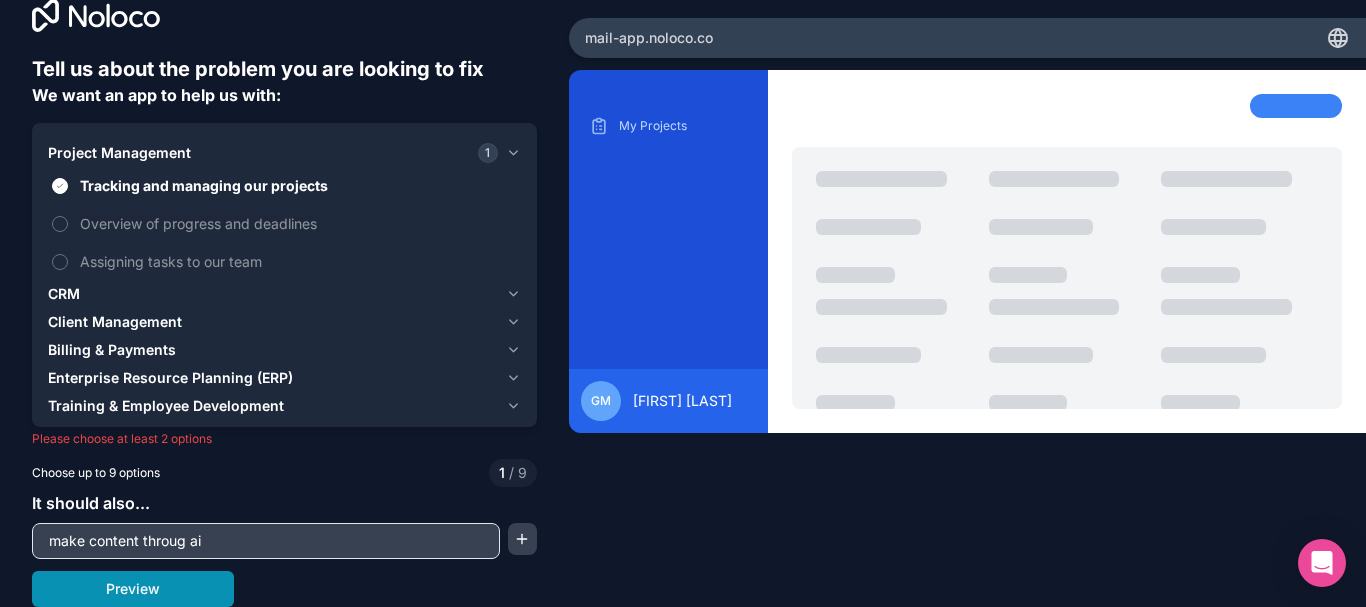 click on "Preview" at bounding box center (133, 589) 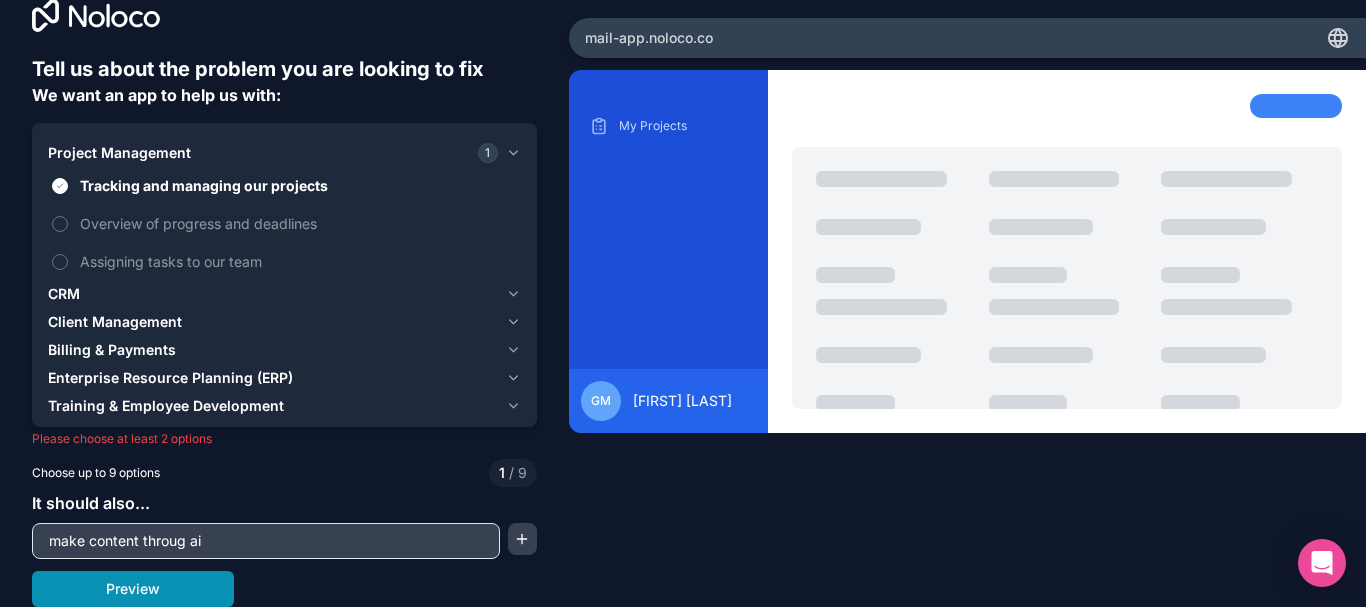 click on "Preview" at bounding box center [133, 589] 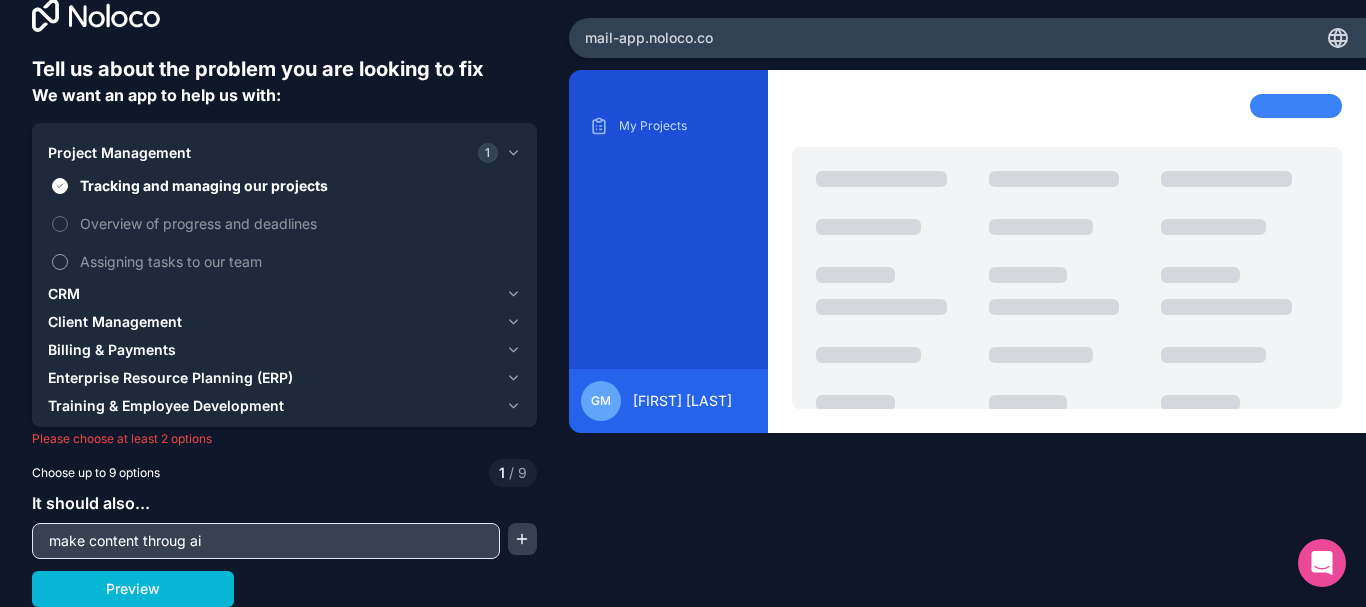 click on "Assigning tasks to our team" at bounding box center [284, 261] 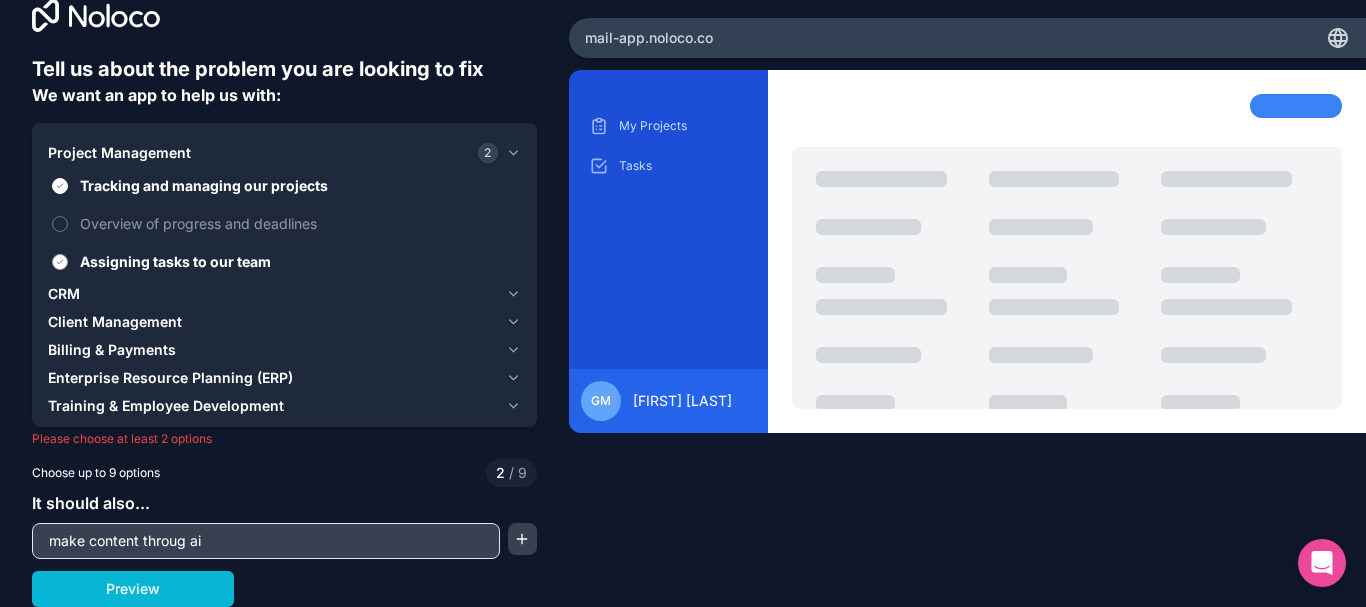 click on "Assigning tasks to our team" at bounding box center (60, 262) 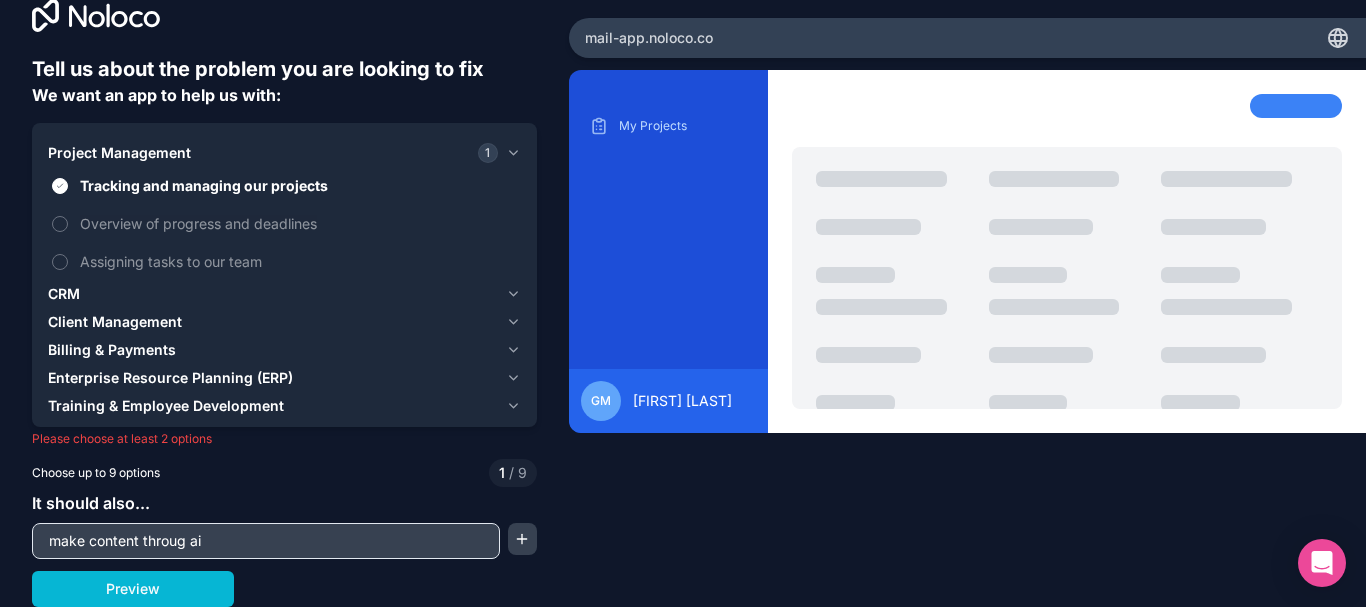 click on "Enterprise Resource Planning (ERP)" at bounding box center (170, 378) 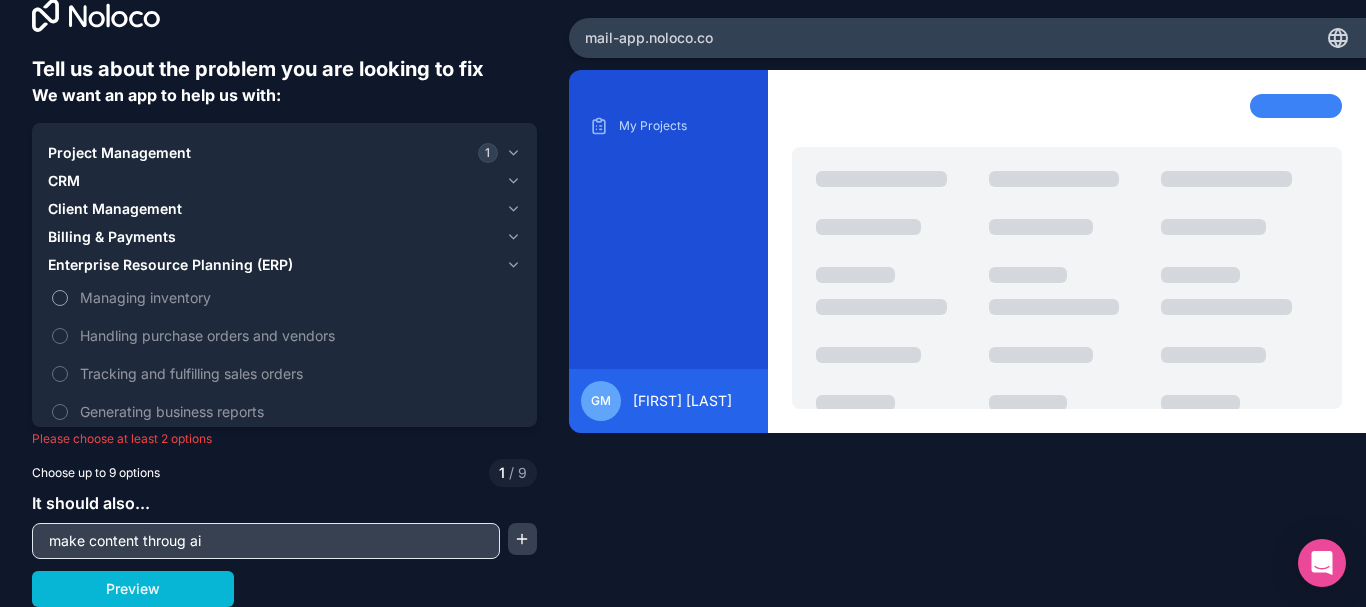 click on "Managing inventory" at bounding box center (60, 298) 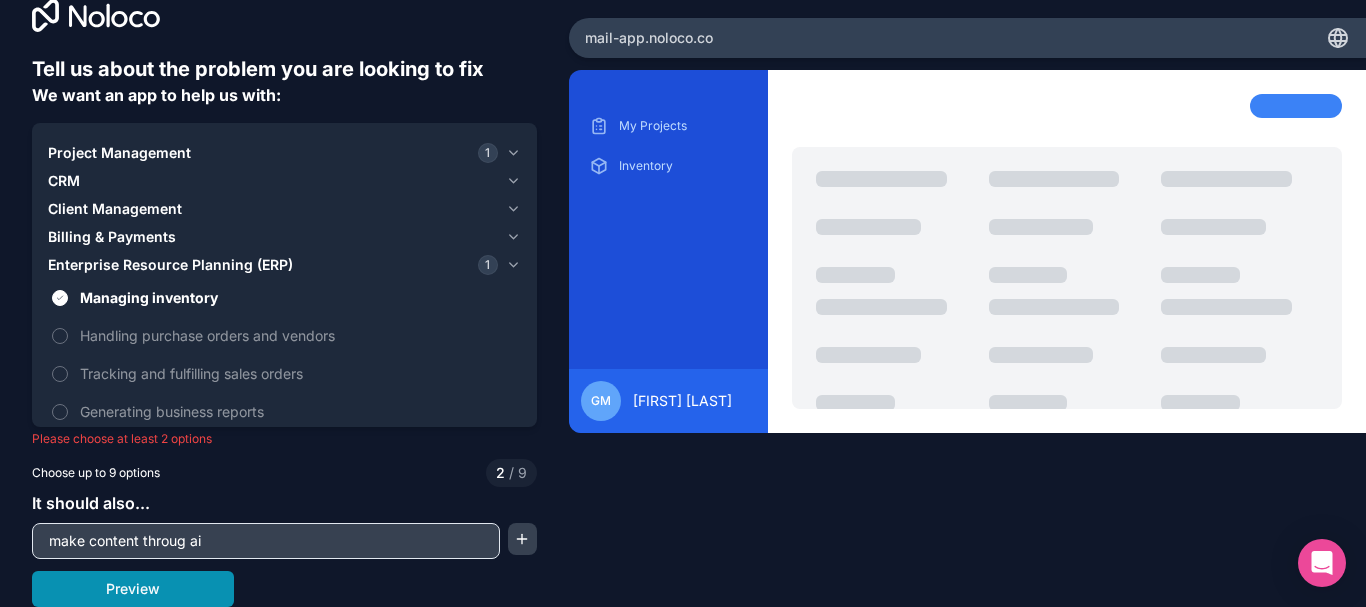 click on "Preview" at bounding box center (133, 589) 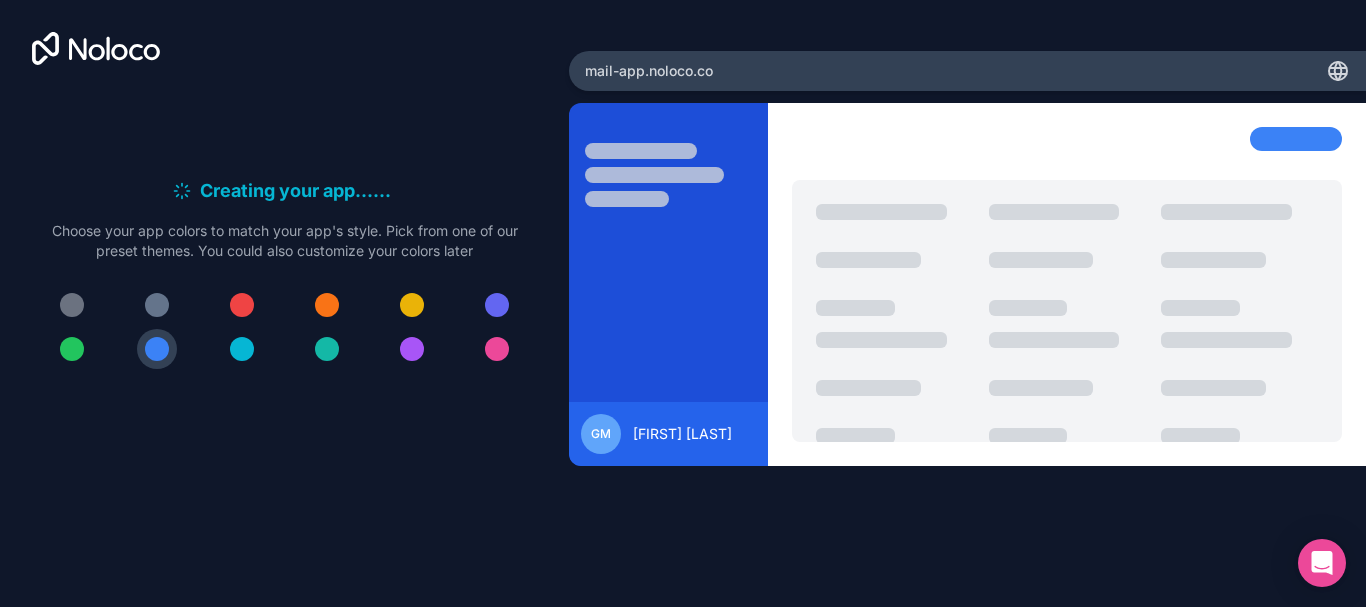 scroll, scrollTop: 0, scrollLeft: 0, axis: both 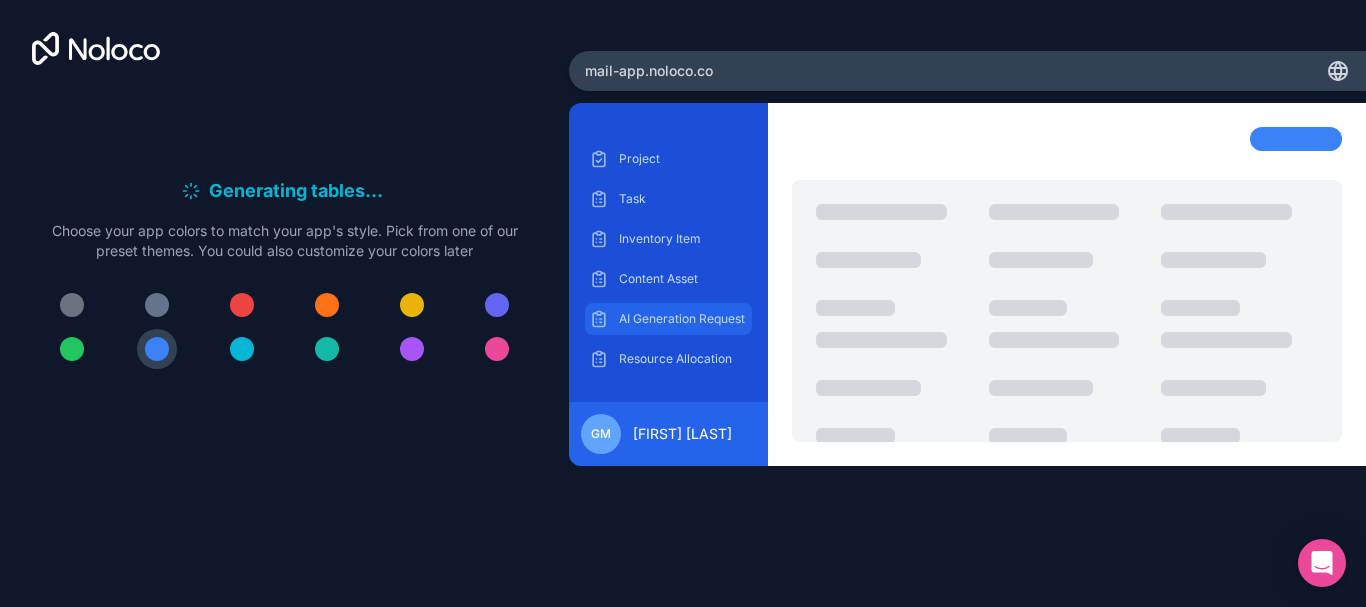 click on "AI Generation Request" at bounding box center [683, 319] 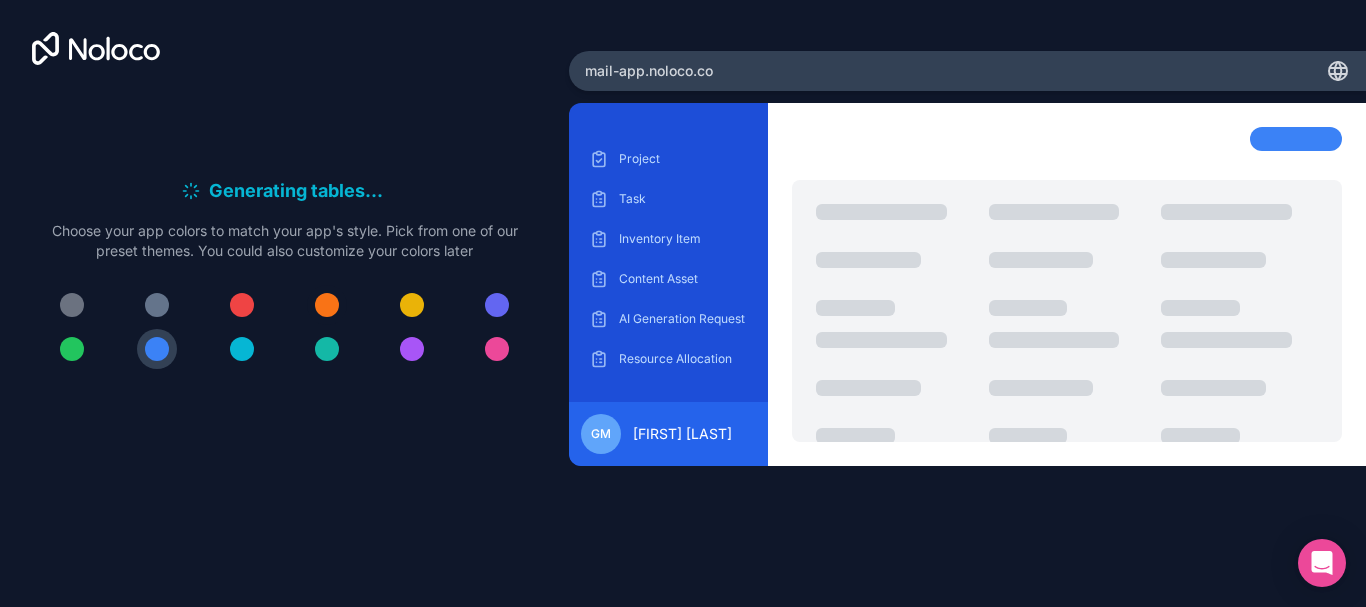 click at bounding box center (327, 305) 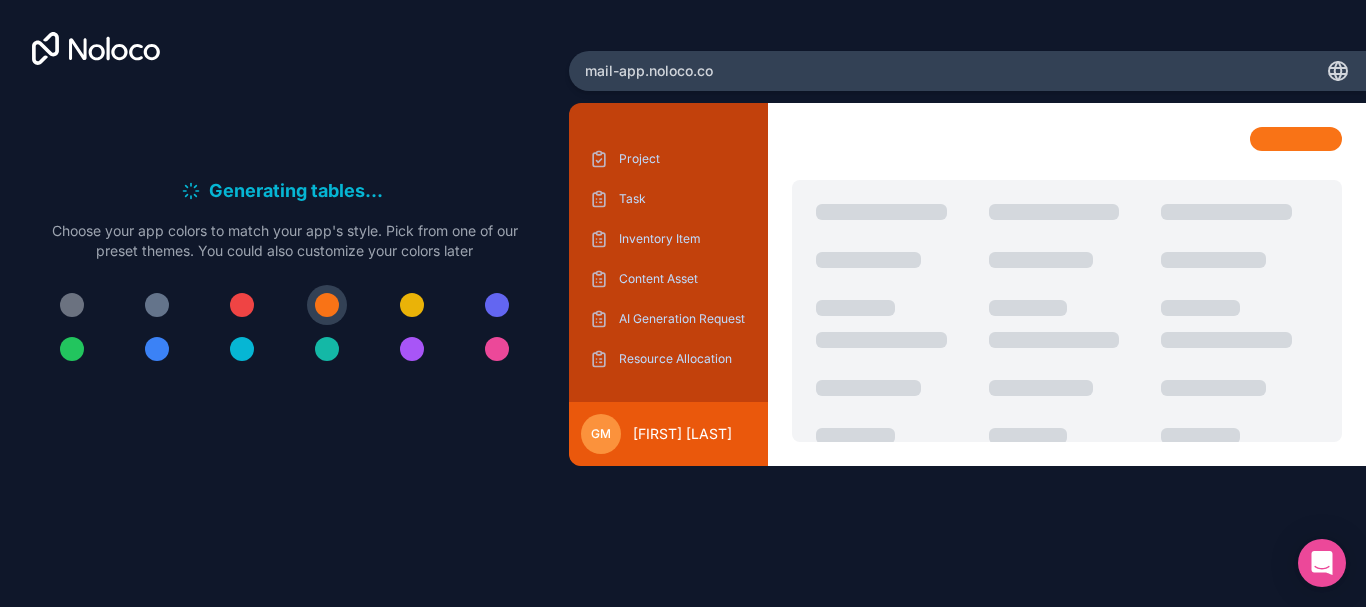 click at bounding box center [284, 327] 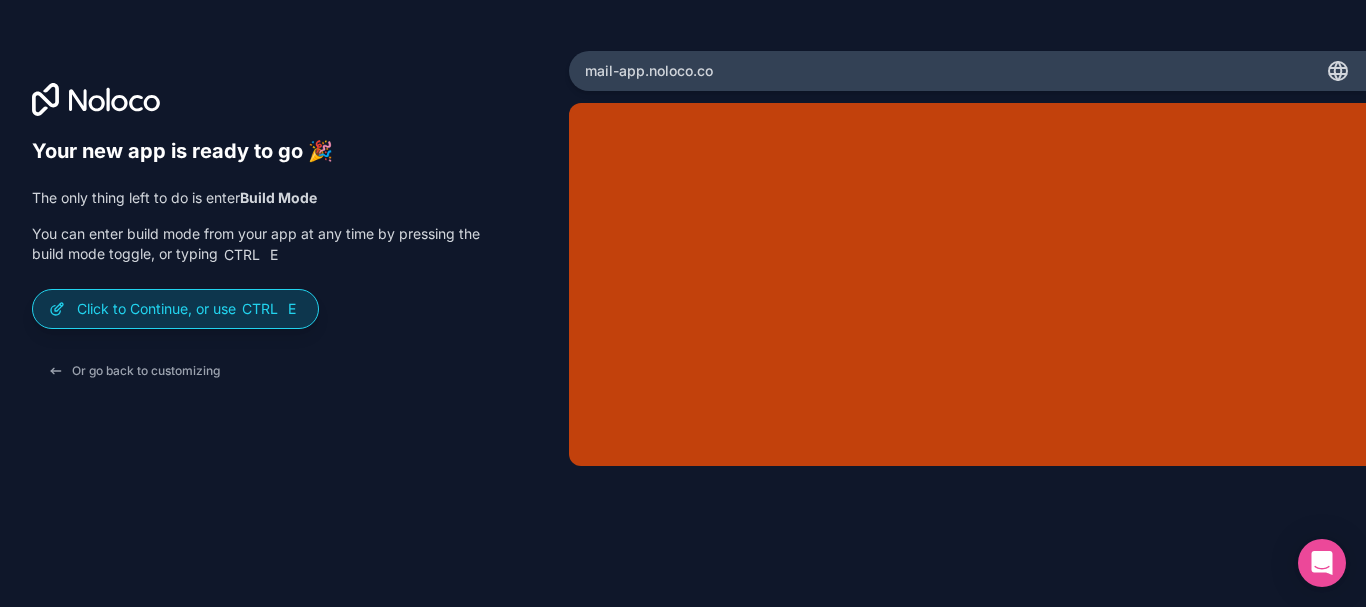 click on "Click to Continue, or use  Ctrl E" at bounding box center [189, 309] 